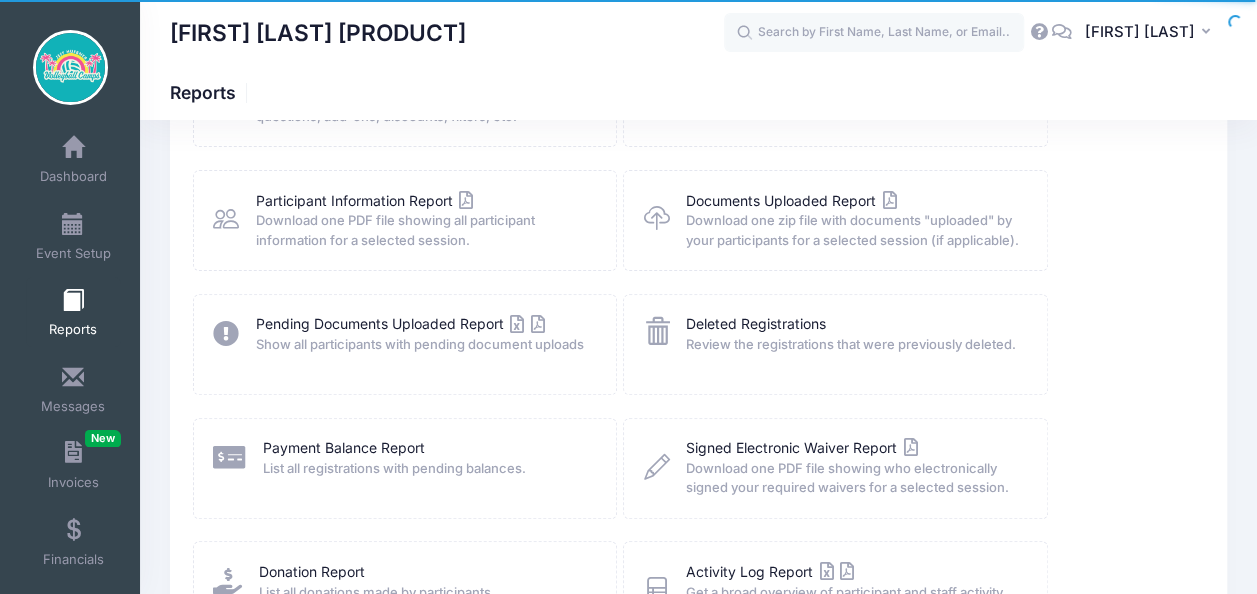 scroll, scrollTop: 0, scrollLeft: 0, axis: both 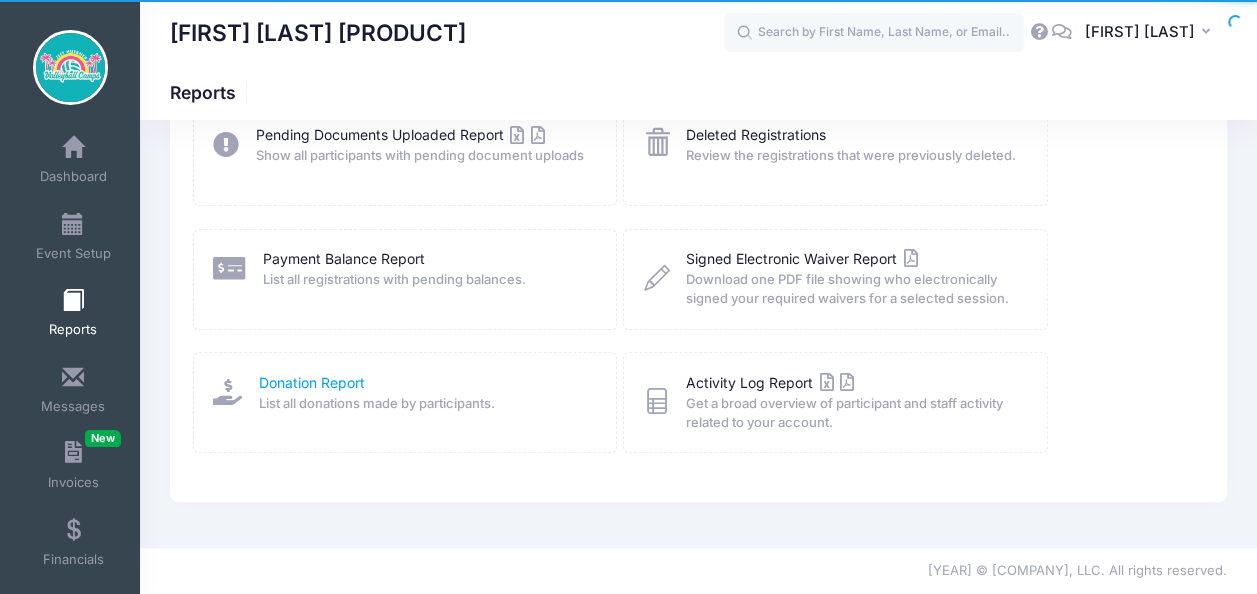 click on "Donation Report" at bounding box center [312, 382] 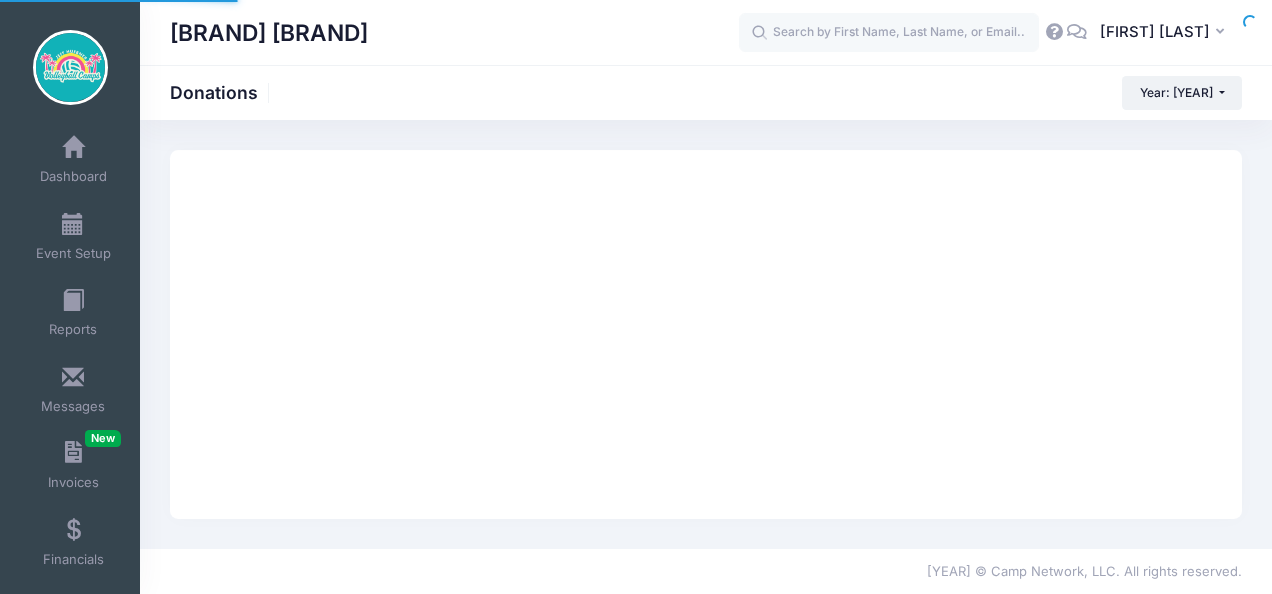 scroll, scrollTop: 0, scrollLeft: 0, axis: both 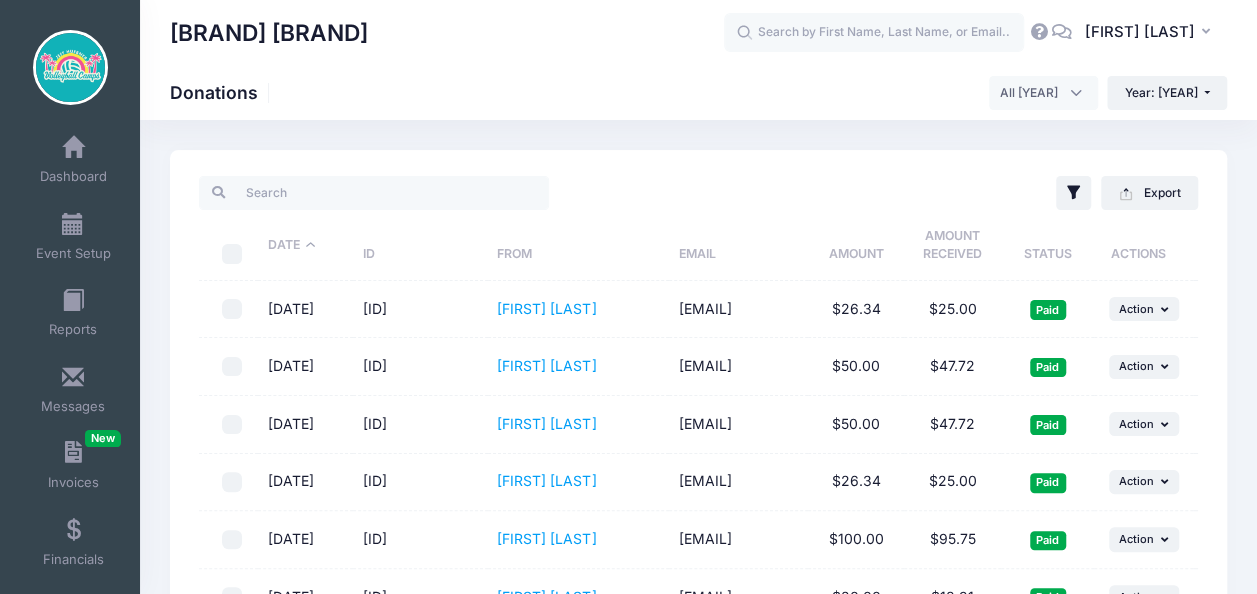 click on "Date" at bounding box center (305, 245) 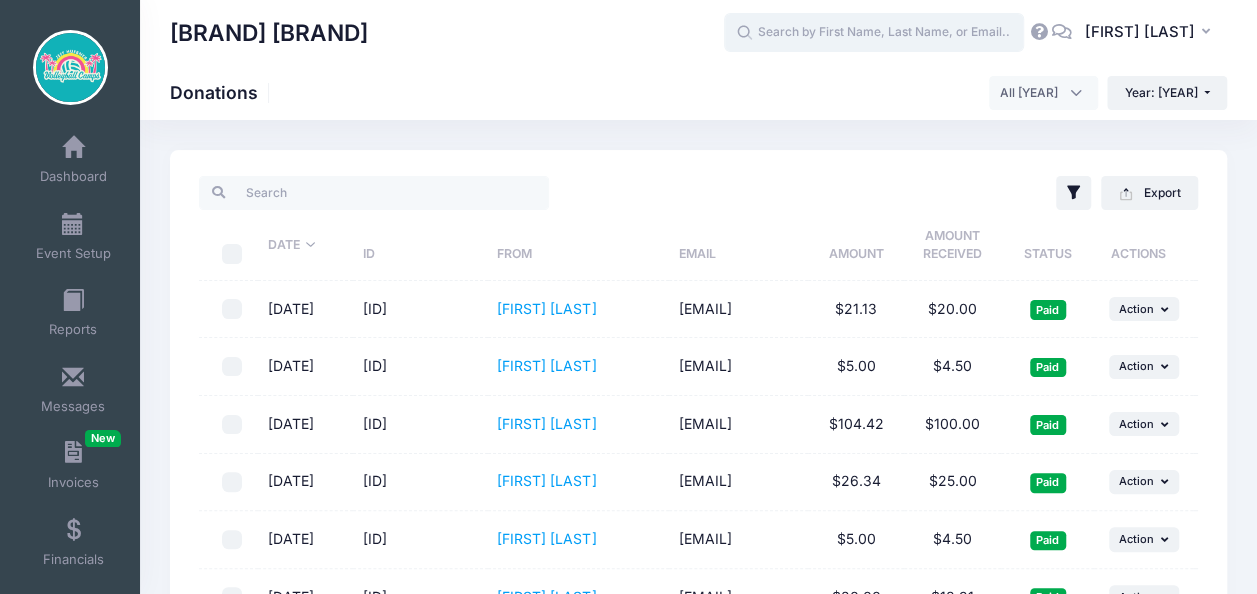 click at bounding box center (874, 33) 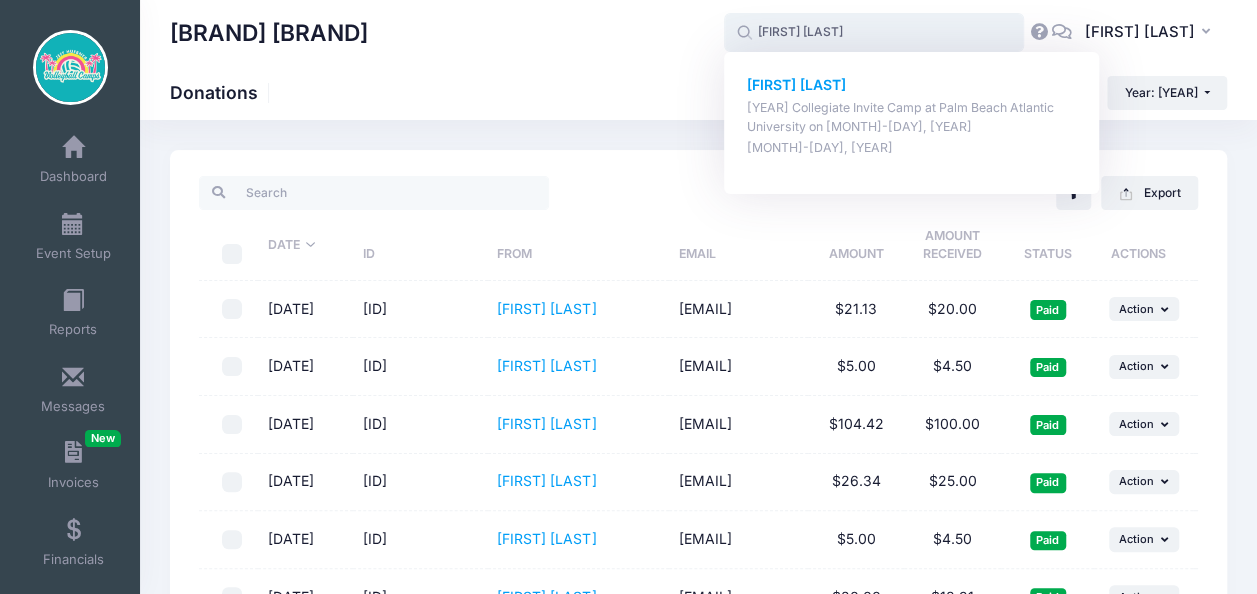 click on "[YEAR] Collegiate Invite Camp at [LOCATION] on [DATE]" at bounding box center [912, 117] 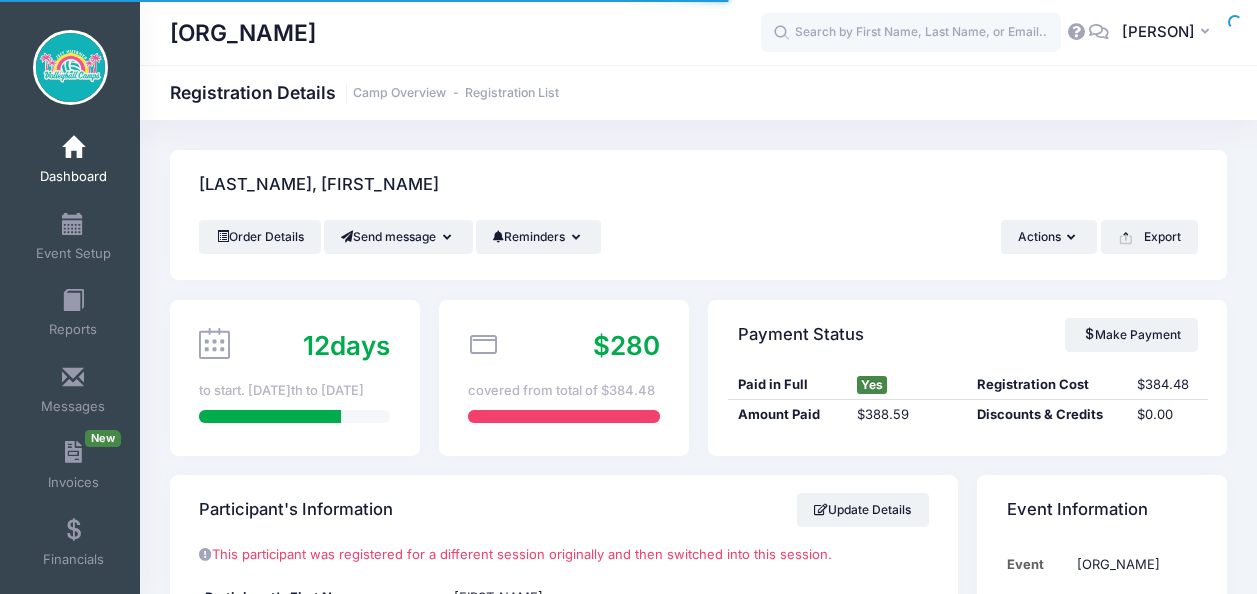 scroll, scrollTop: 0, scrollLeft: 0, axis: both 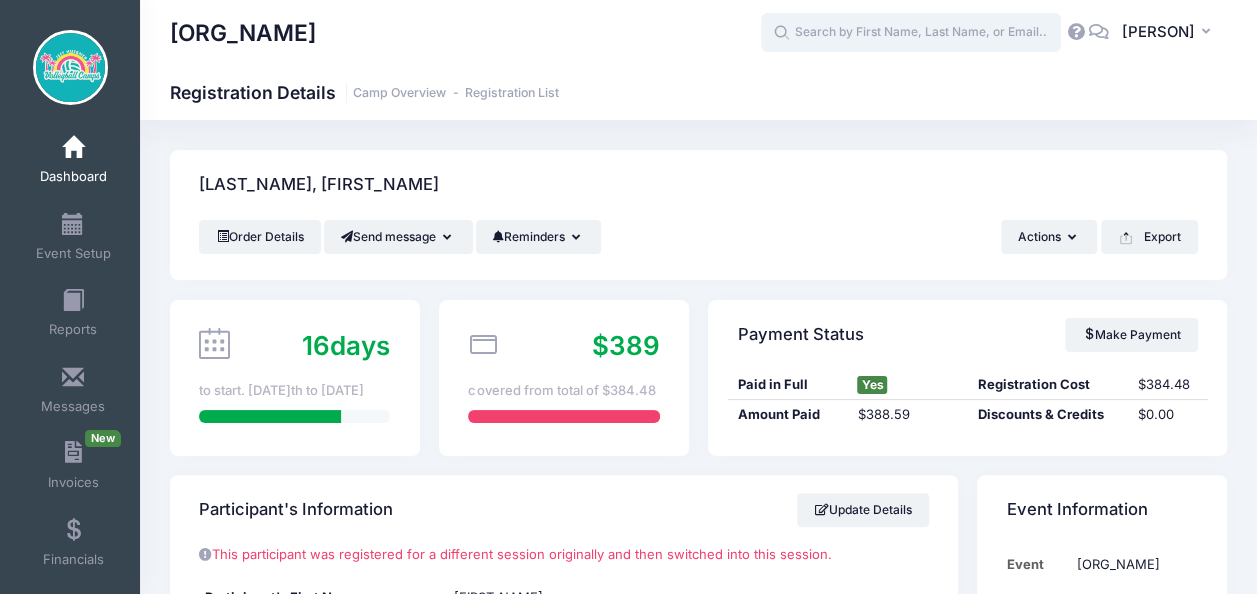 click at bounding box center [911, 33] 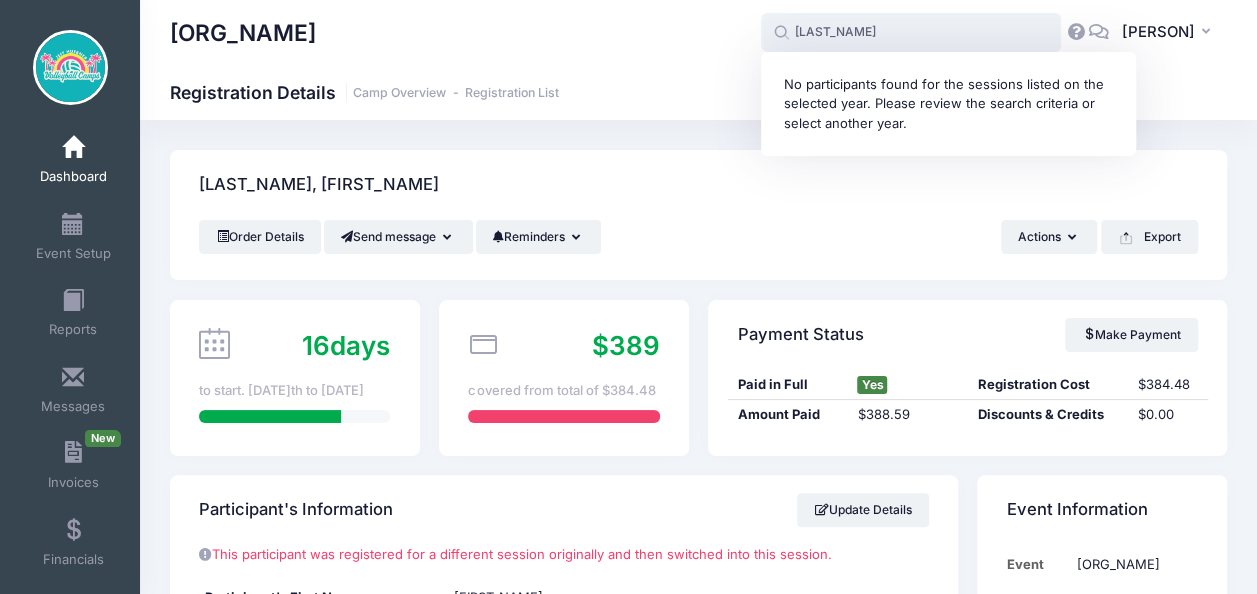 type on "galucci" 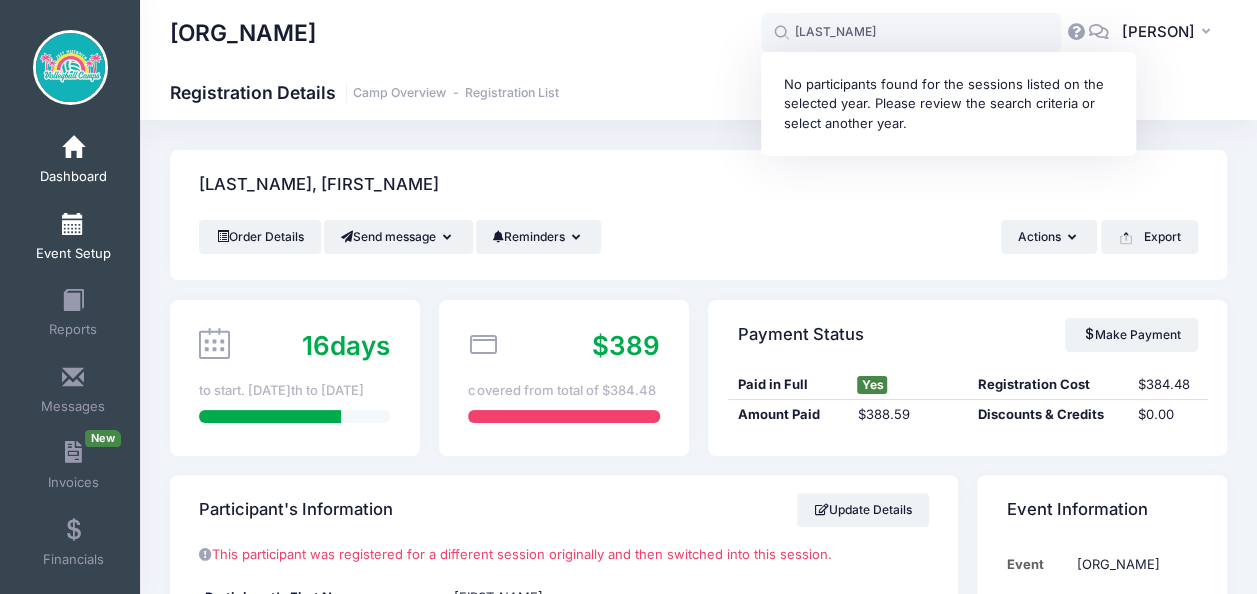 click on "Event Setup" at bounding box center [73, 236] 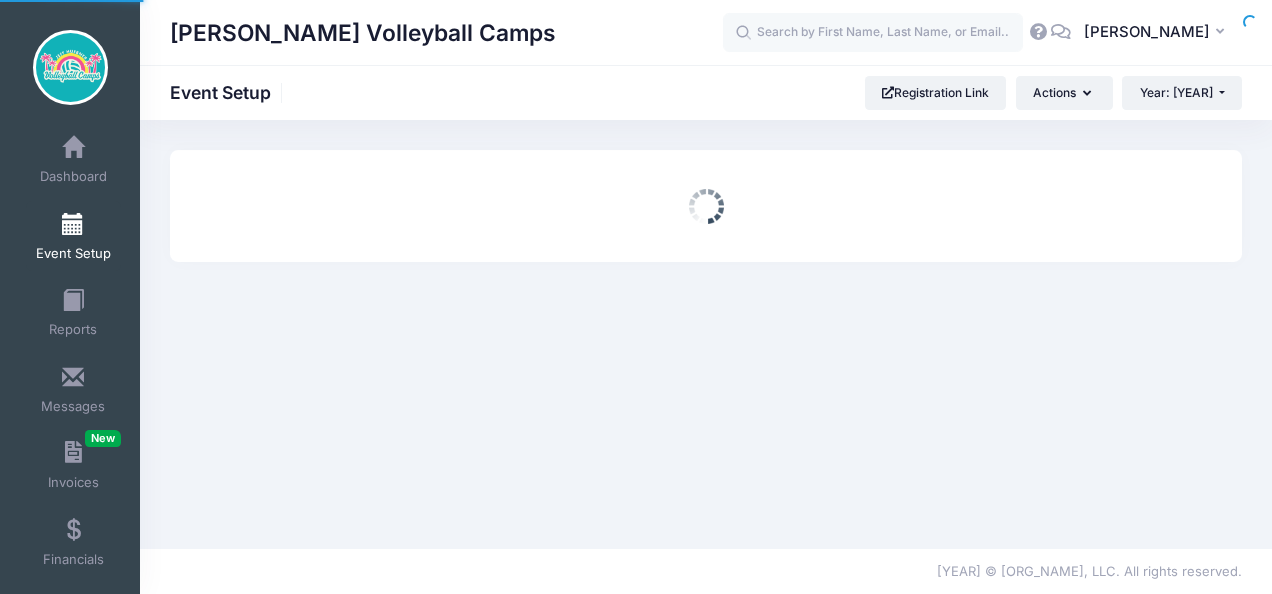 scroll, scrollTop: 0, scrollLeft: 0, axis: both 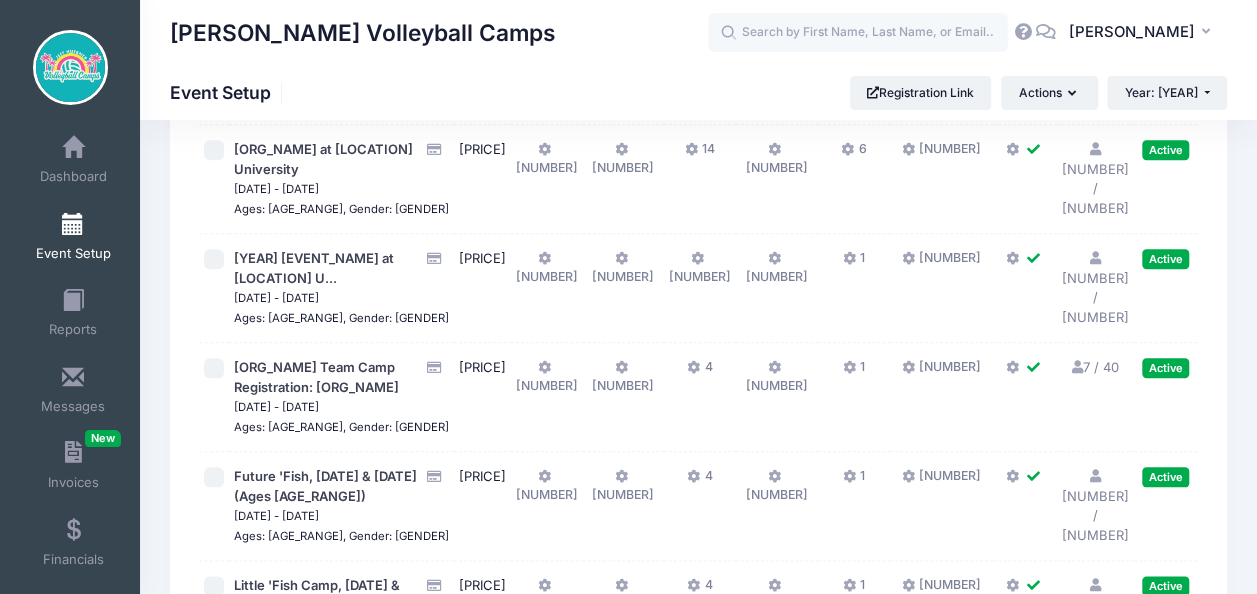 click on "17             / 40
Full" at bounding box center (1095, 69) 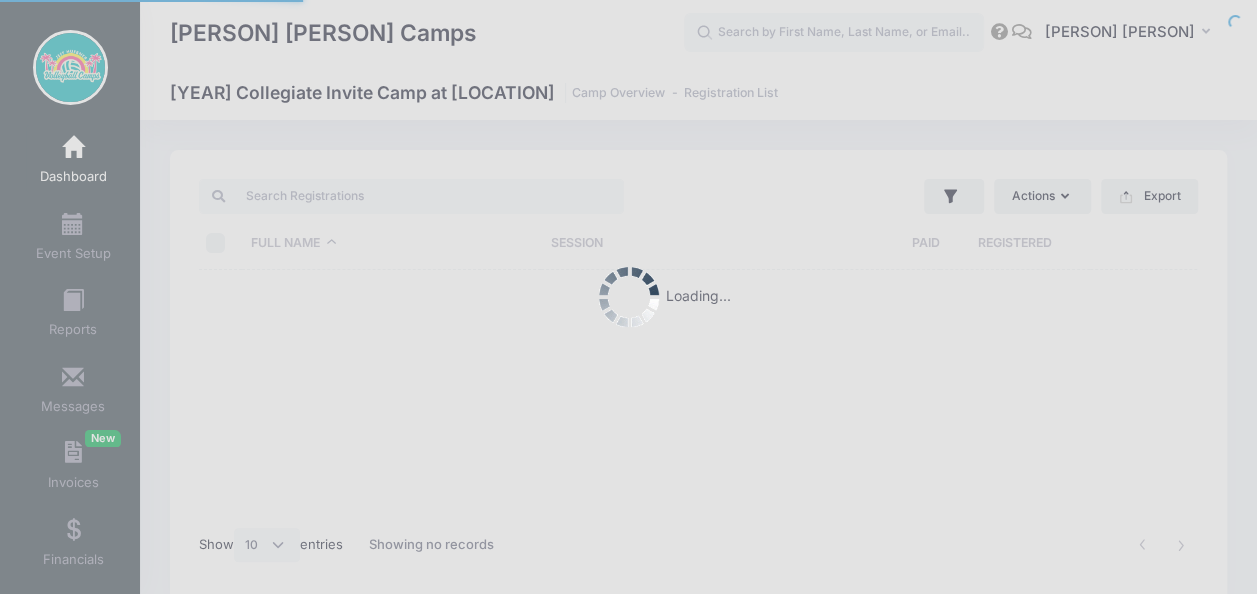 scroll, scrollTop: 0, scrollLeft: 0, axis: both 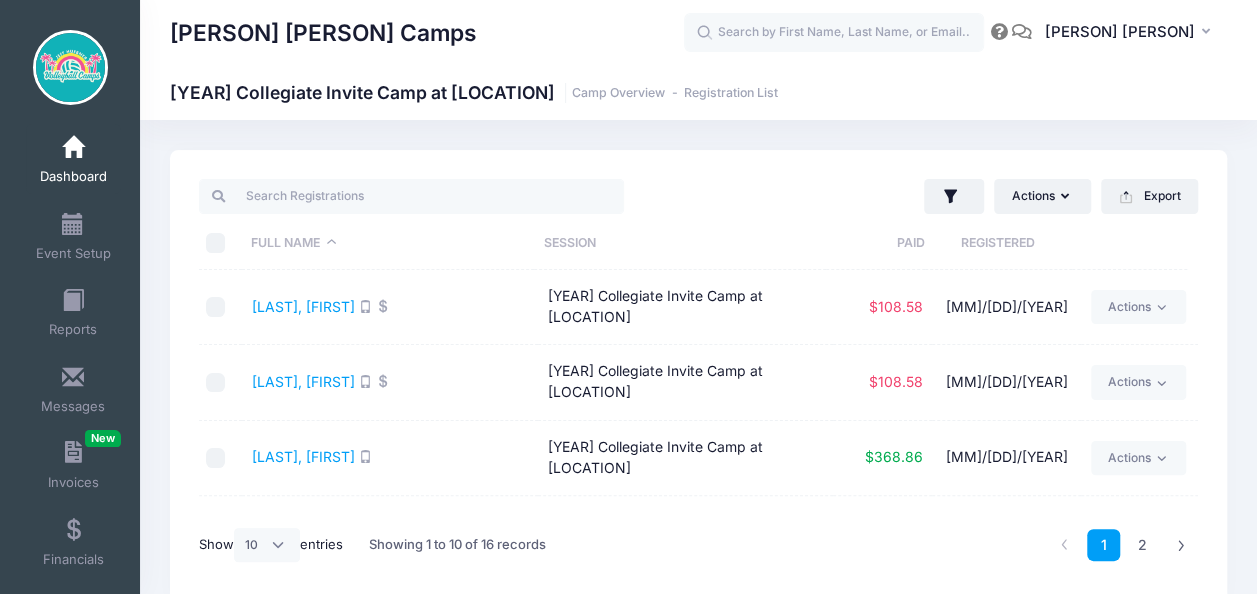 click on "Full Name" at bounding box center (388, 243) 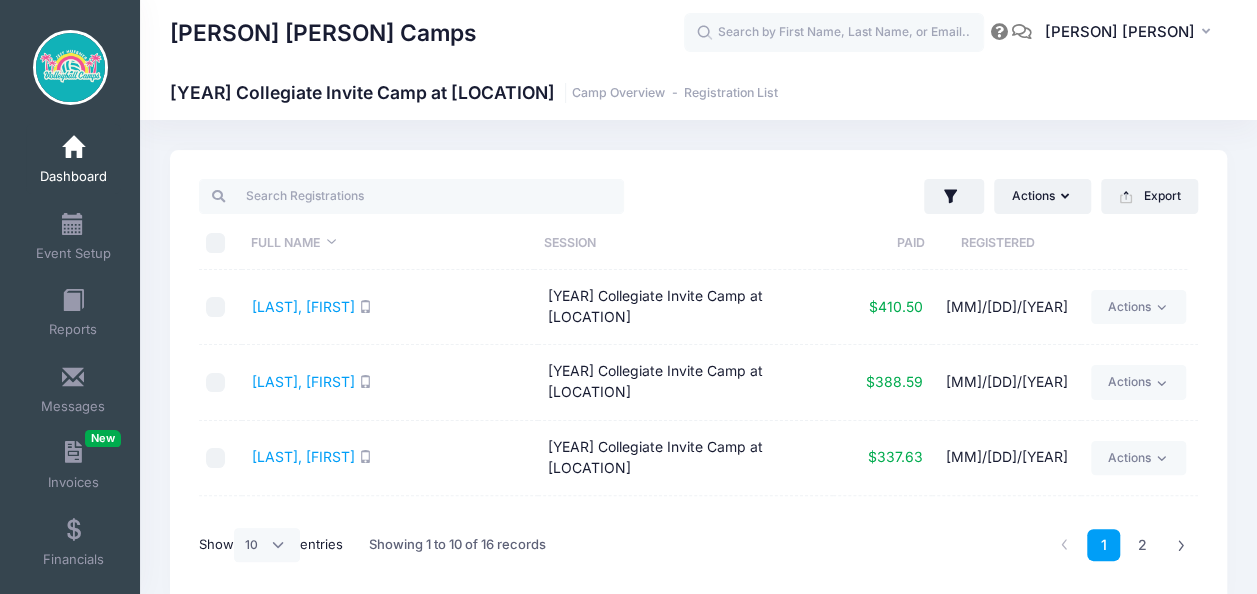 click on "Registered" at bounding box center (998, 243) 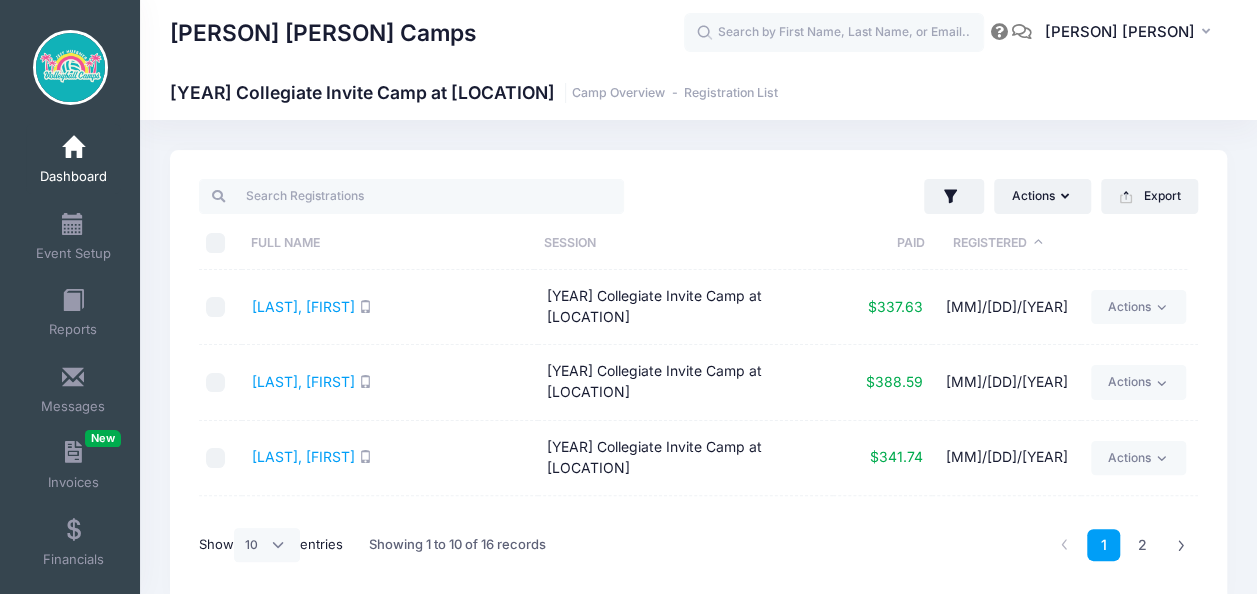 click on "Registered" at bounding box center [998, 243] 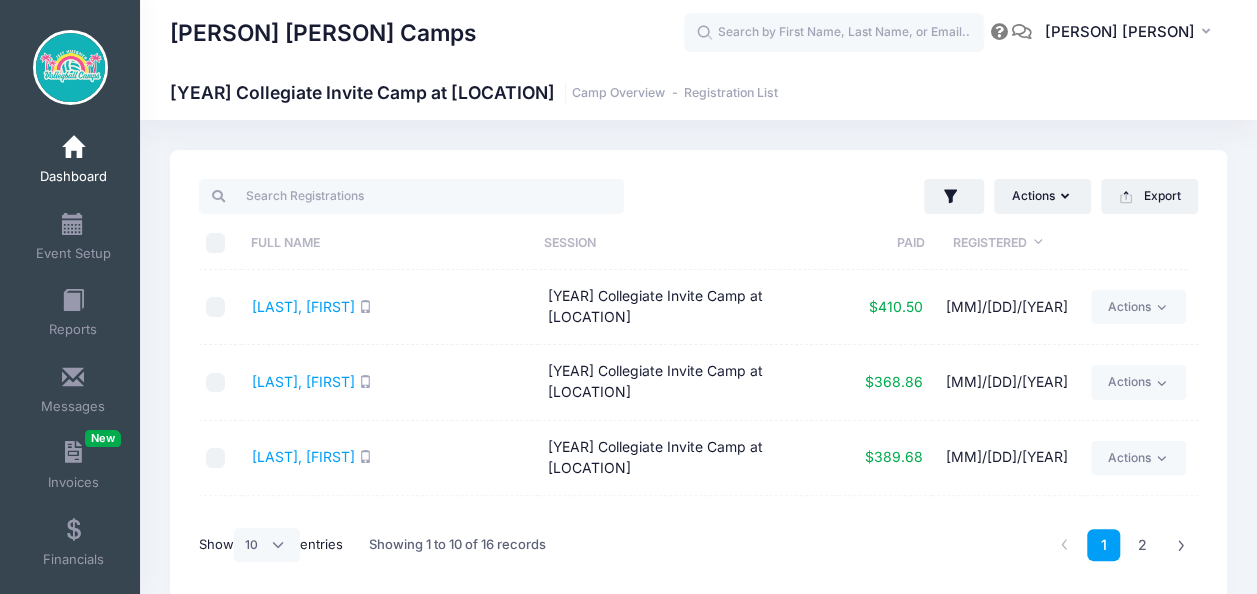 click on "Registered" at bounding box center [998, 243] 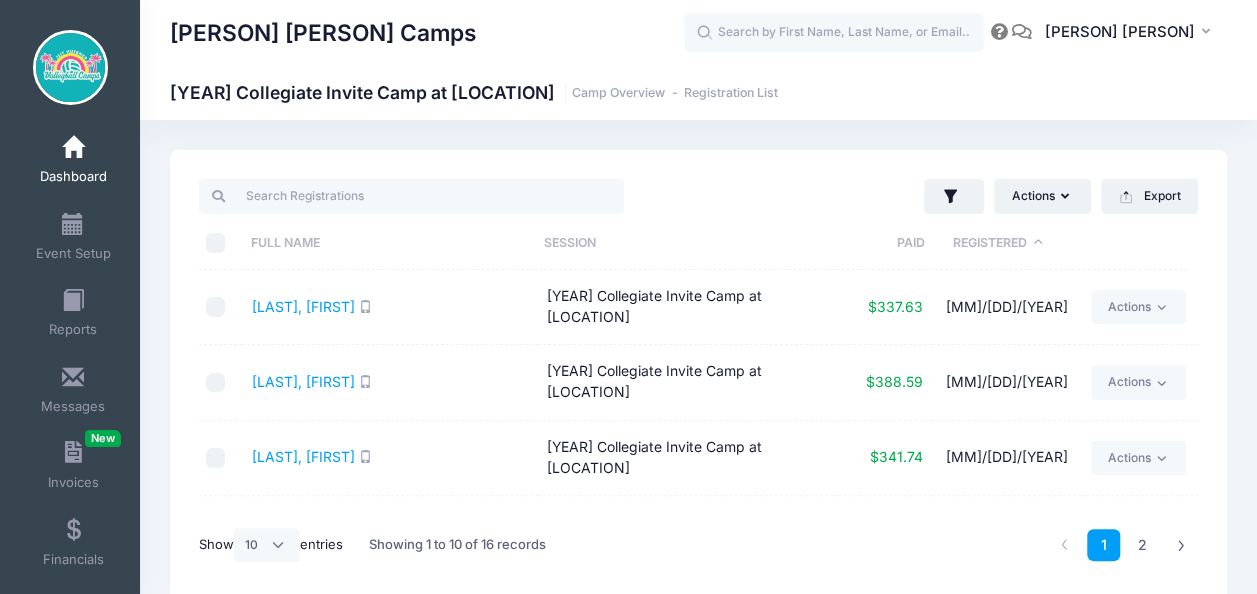 click on "Registered" at bounding box center (998, 243) 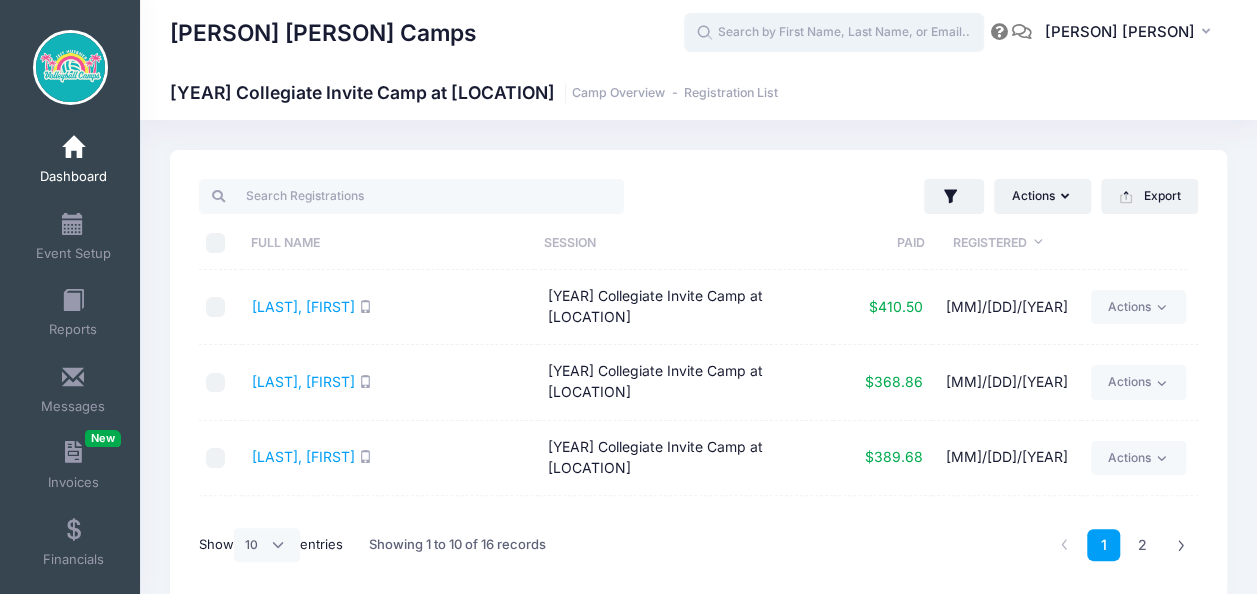 click at bounding box center (834, 33) 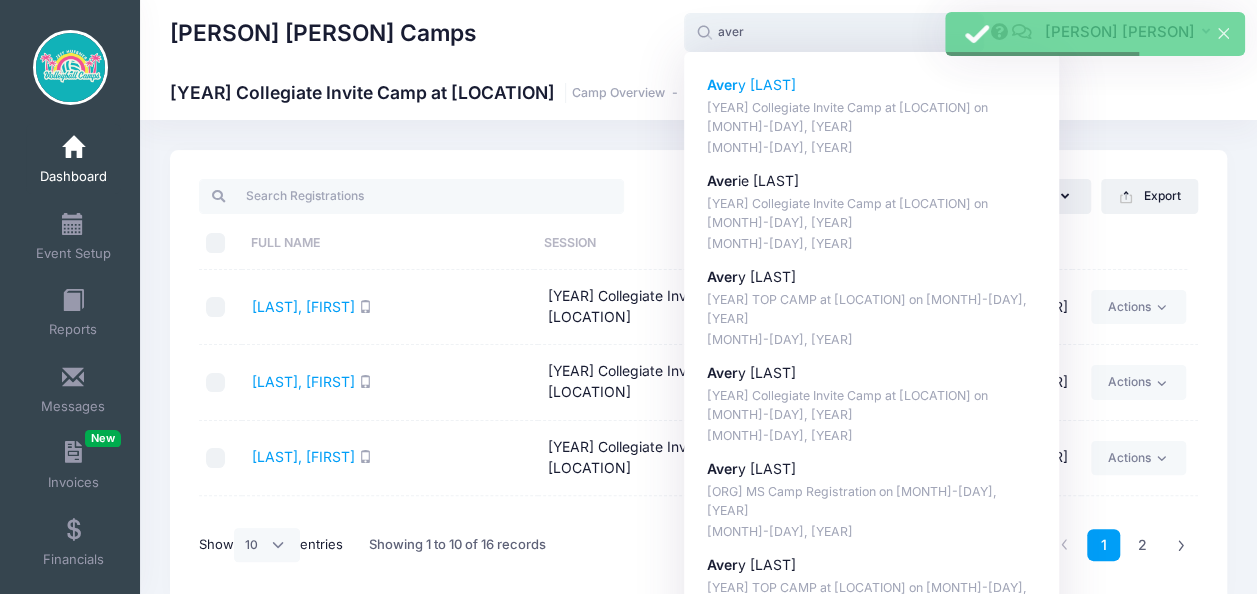 click on "Aver y Stepp" at bounding box center [872, 85] 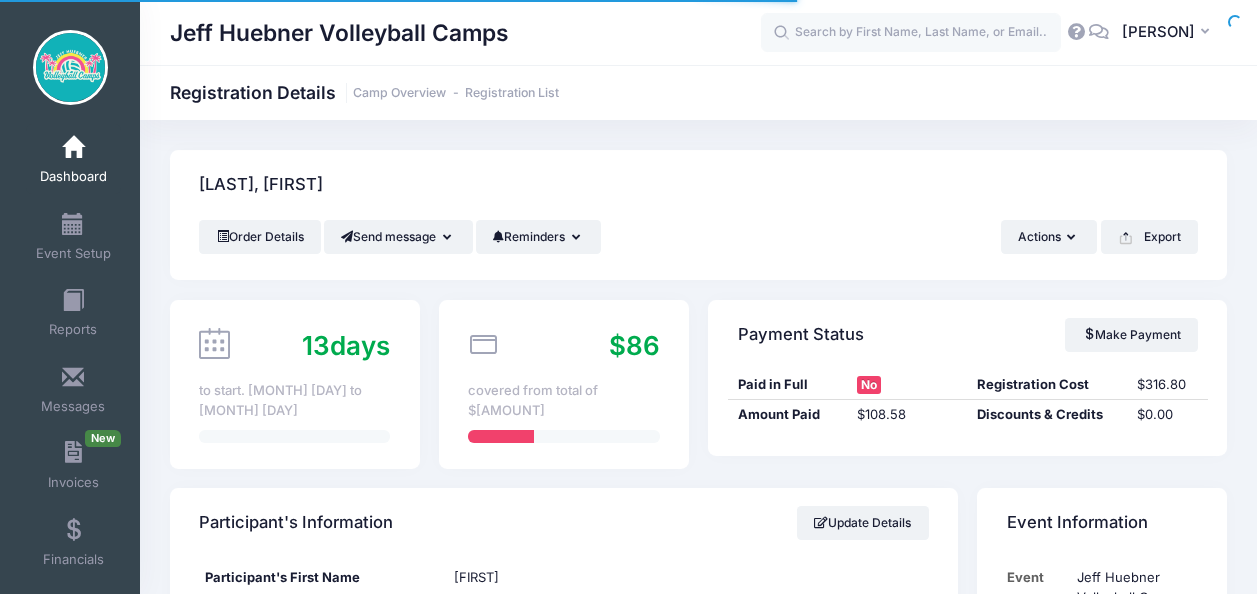 scroll, scrollTop: 0, scrollLeft: 0, axis: both 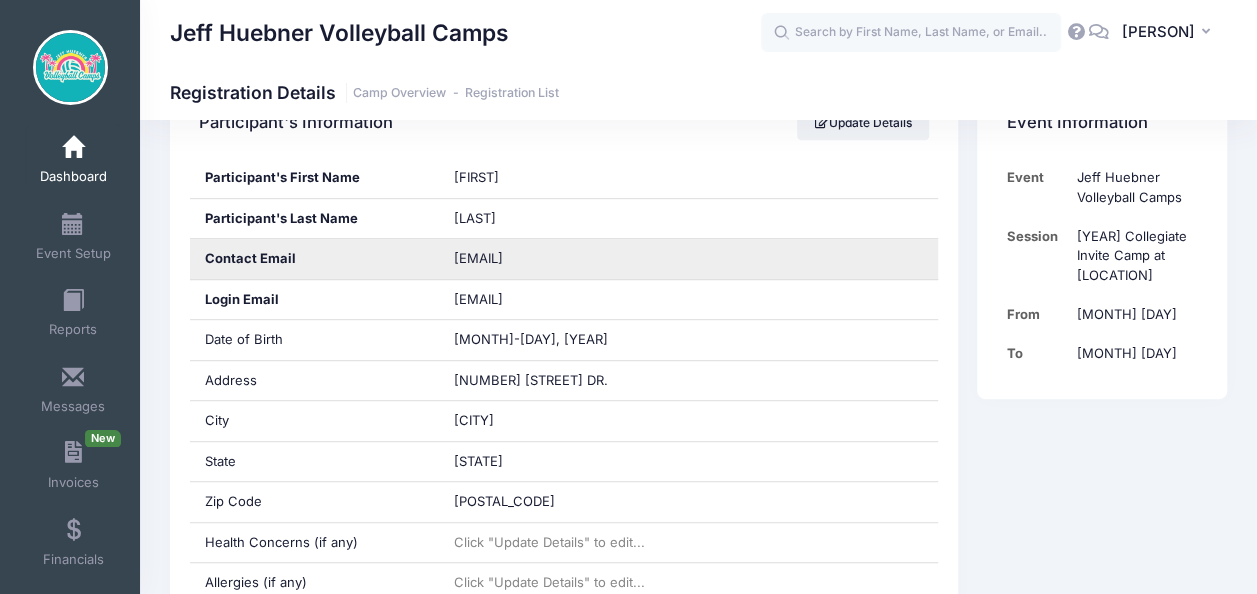 click on "[EMAIL]" at bounding box center (478, 258) 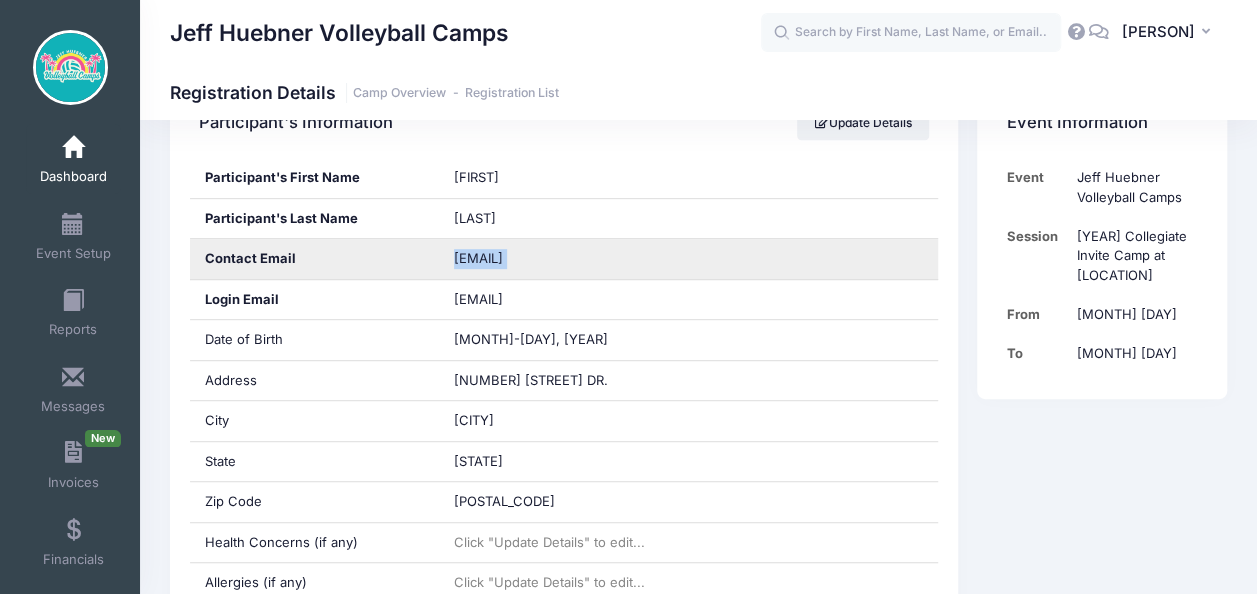 click on "averykstepp@gmail.com" at bounding box center [478, 258] 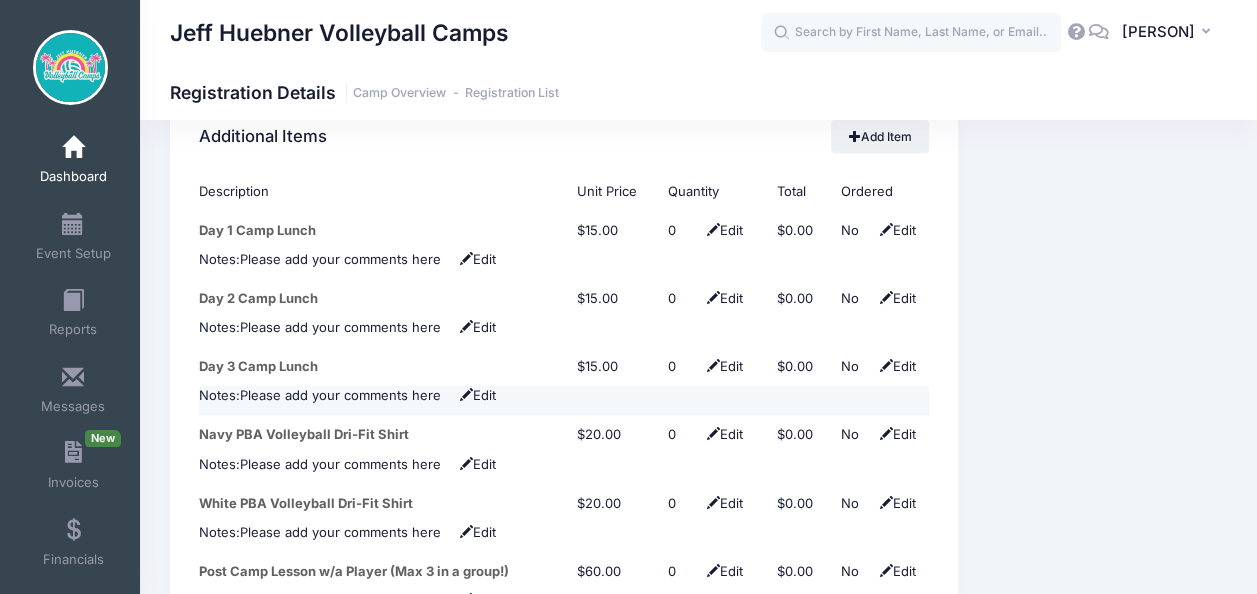 scroll, scrollTop: 2000, scrollLeft: 0, axis: vertical 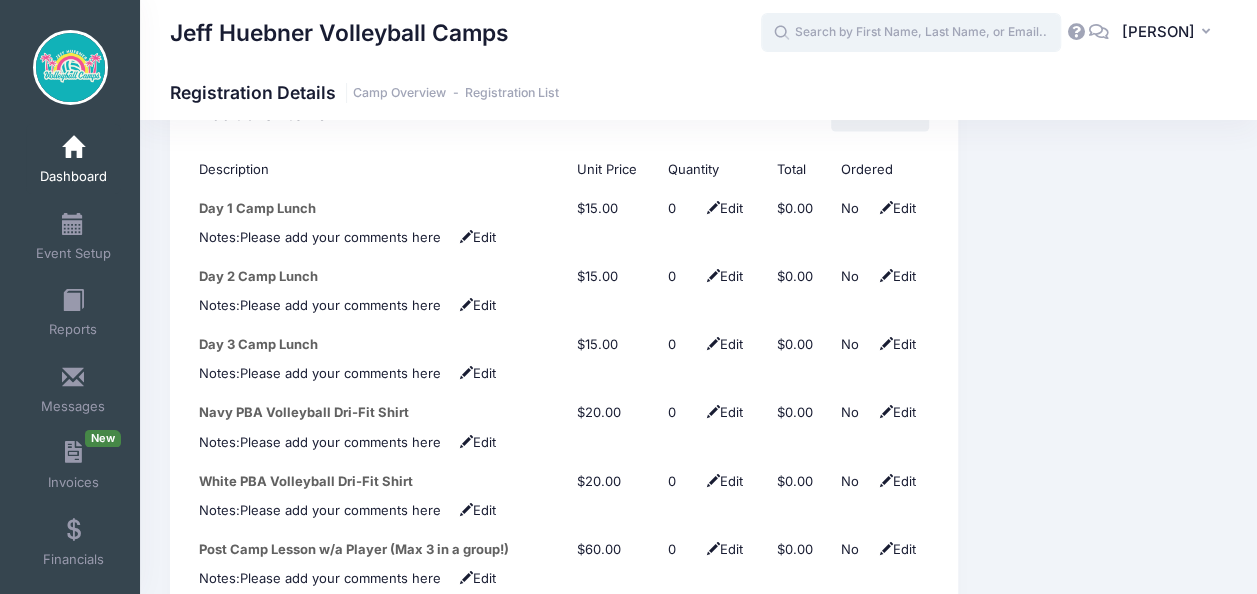 click at bounding box center (911, 33) 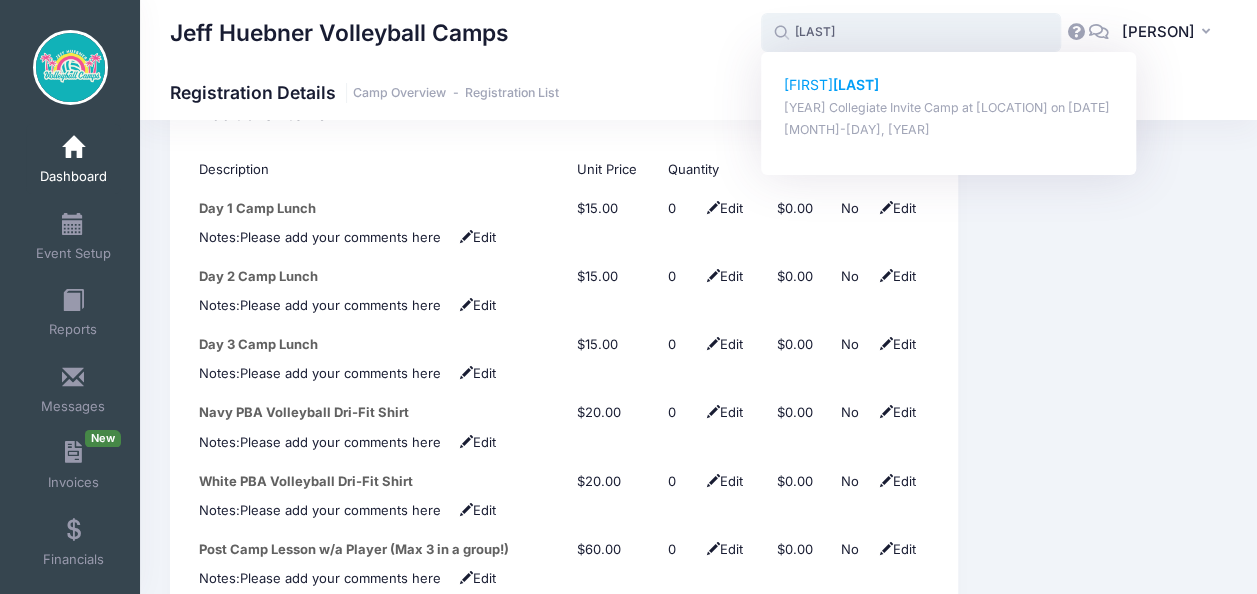 click on "Snary" at bounding box center (856, 84) 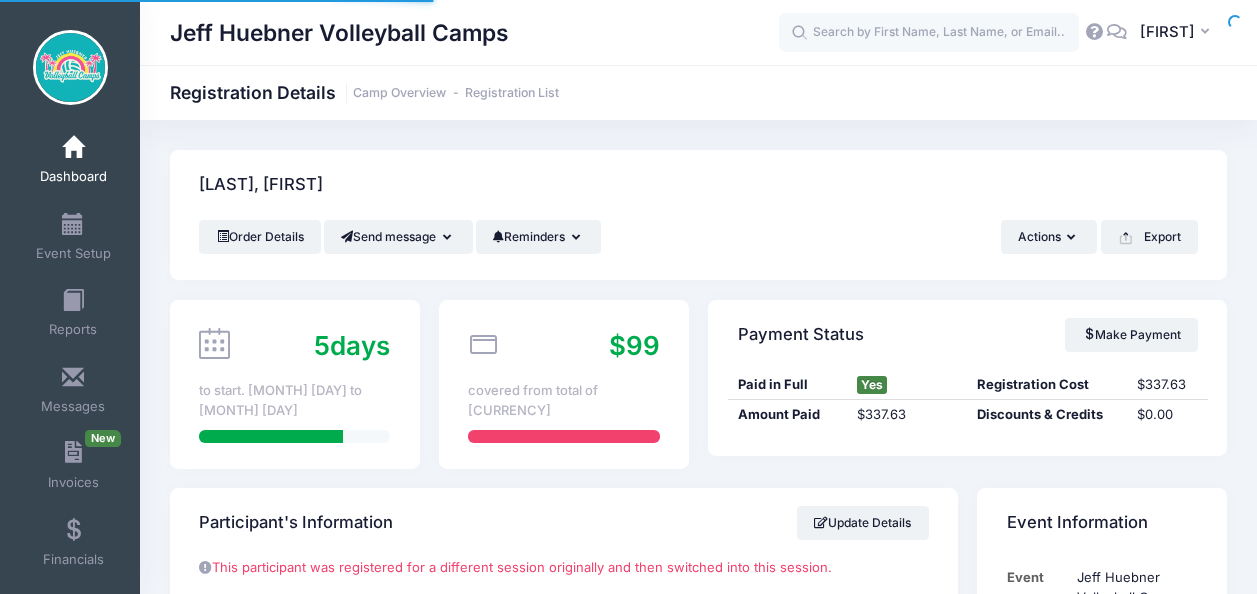 scroll, scrollTop: 0, scrollLeft: 0, axis: both 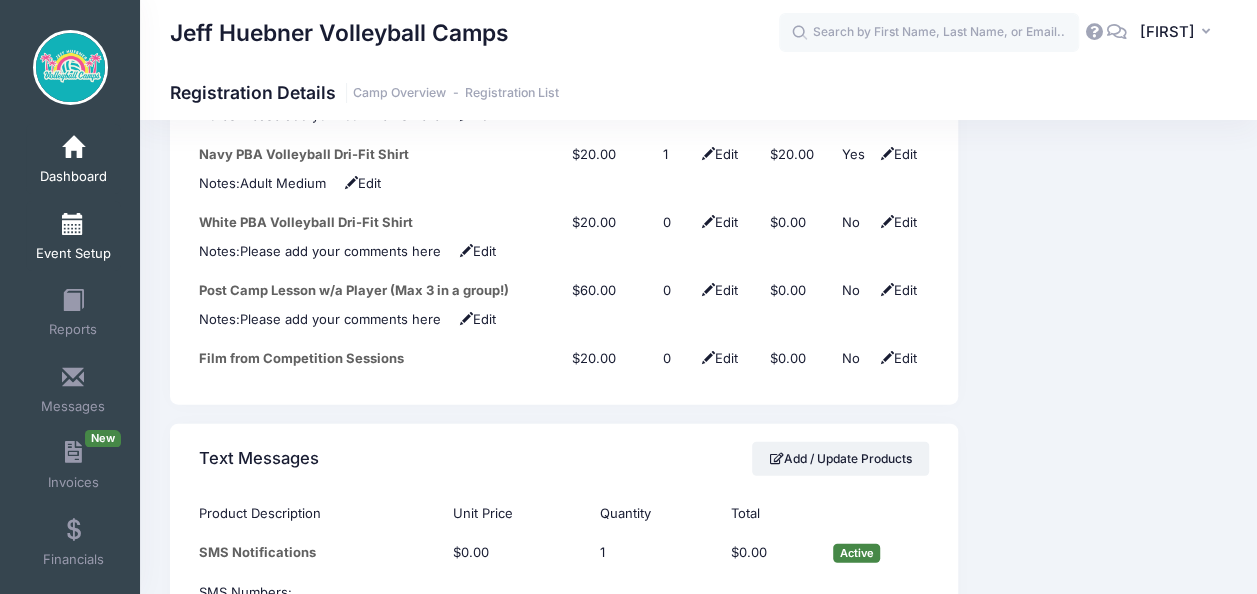 click on "Event Setup" at bounding box center (73, 236) 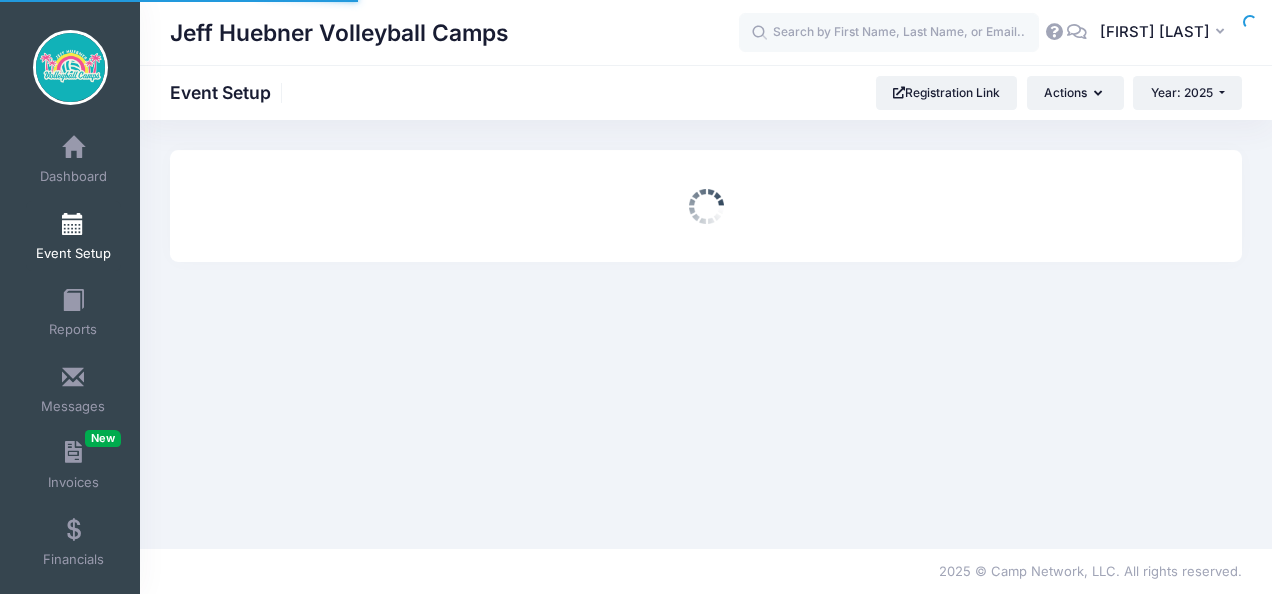 scroll, scrollTop: 0, scrollLeft: 0, axis: both 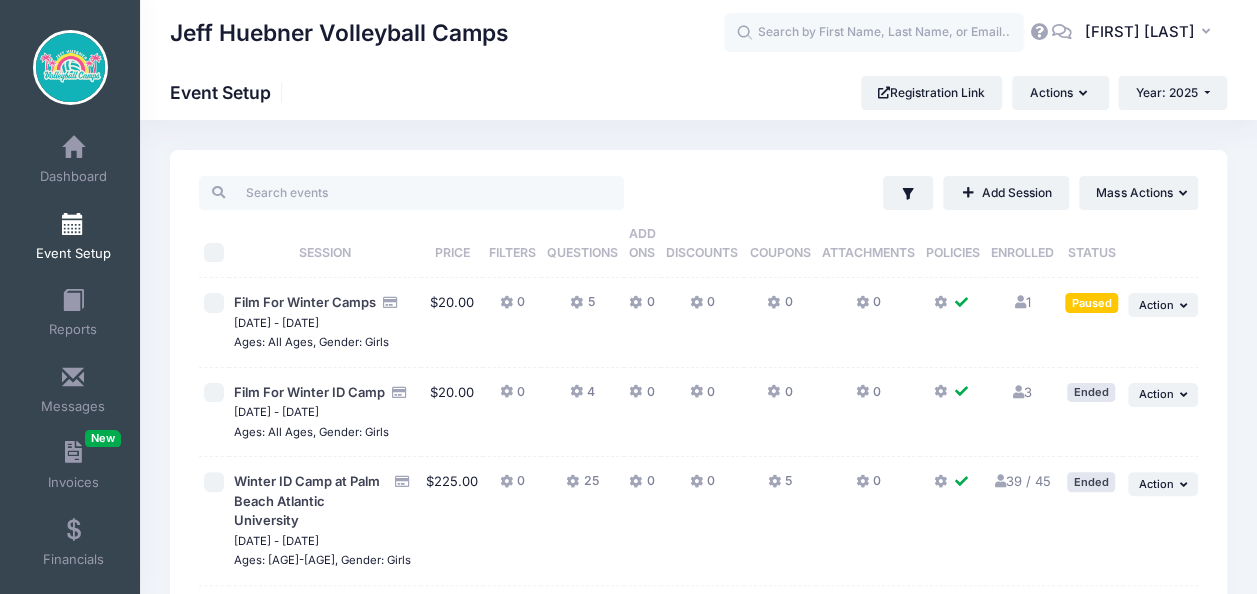 click at bounding box center [73, 225] 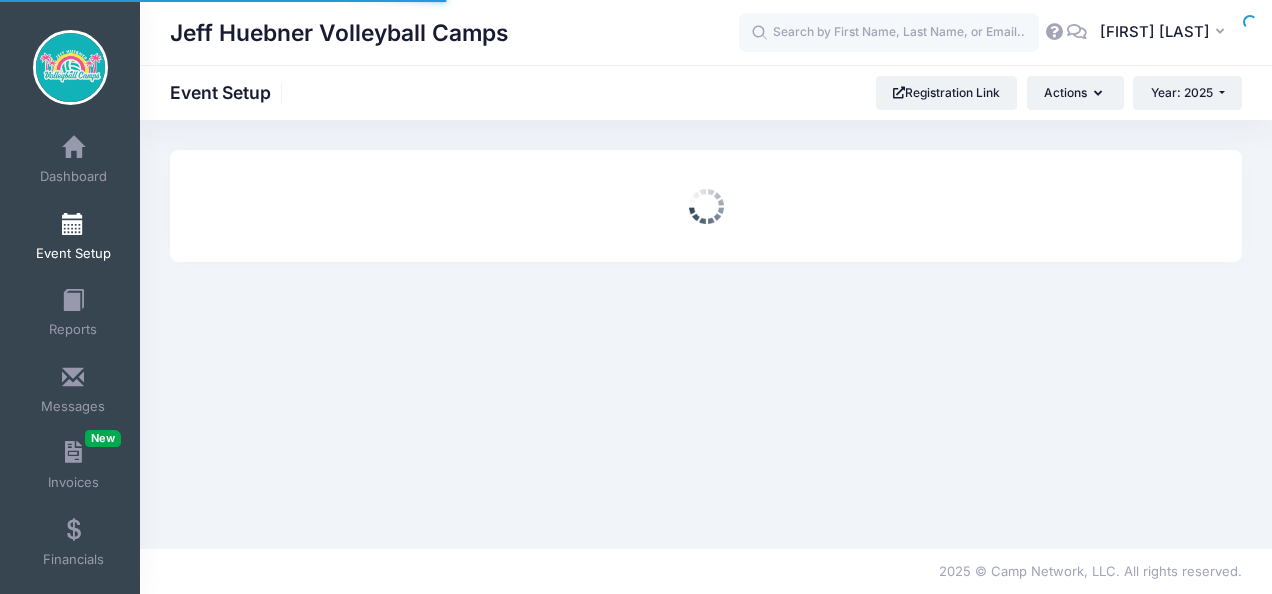scroll, scrollTop: 0, scrollLeft: 0, axis: both 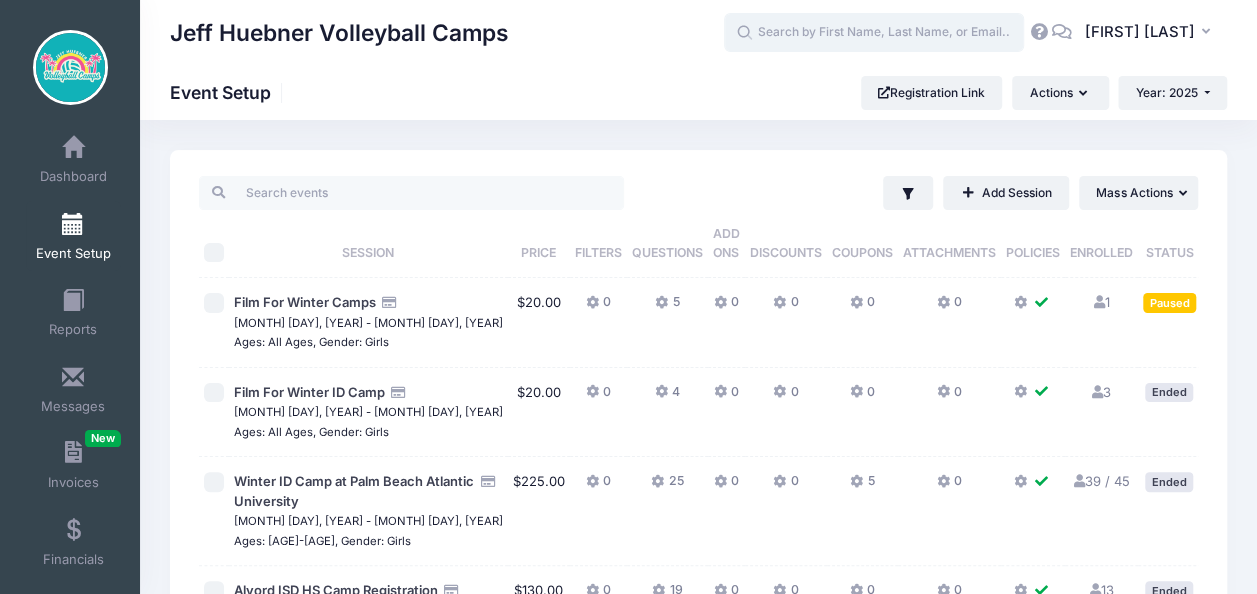 click at bounding box center (874, 33) 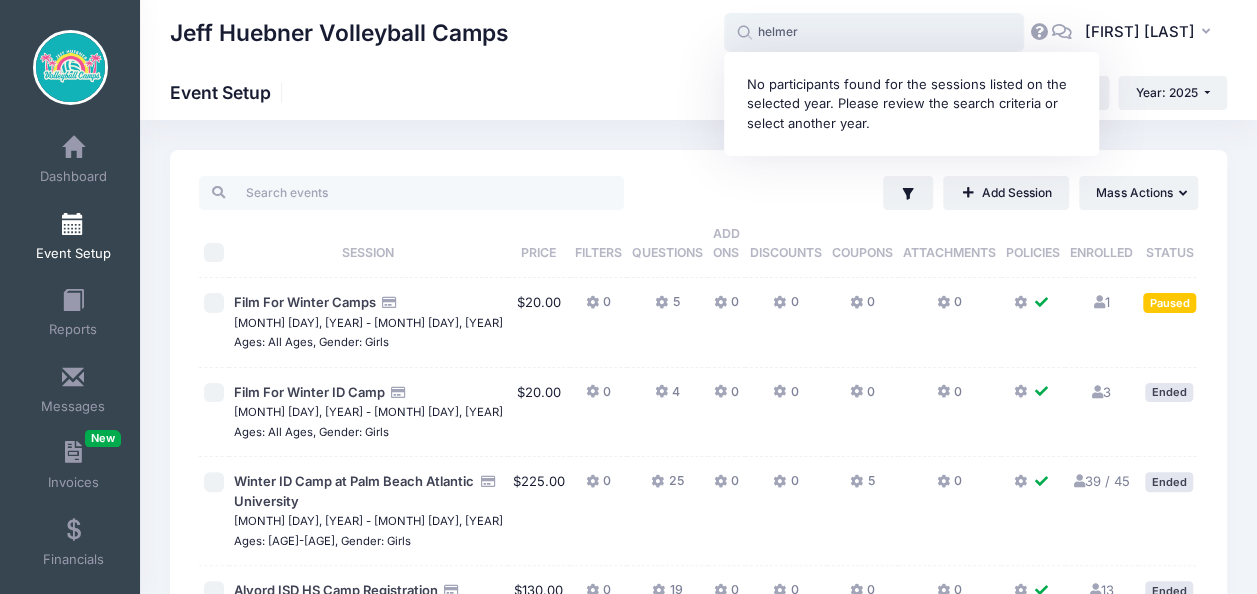 click on "helmer" at bounding box center (874, 33) 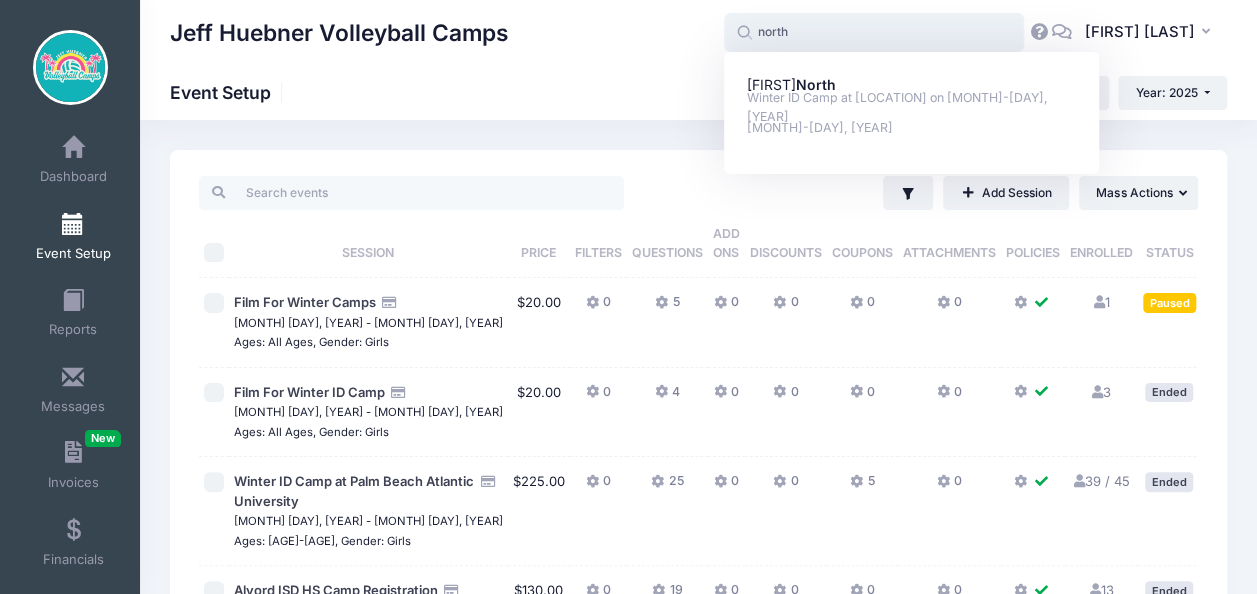 click on "north" at bounding box center [874, 33] 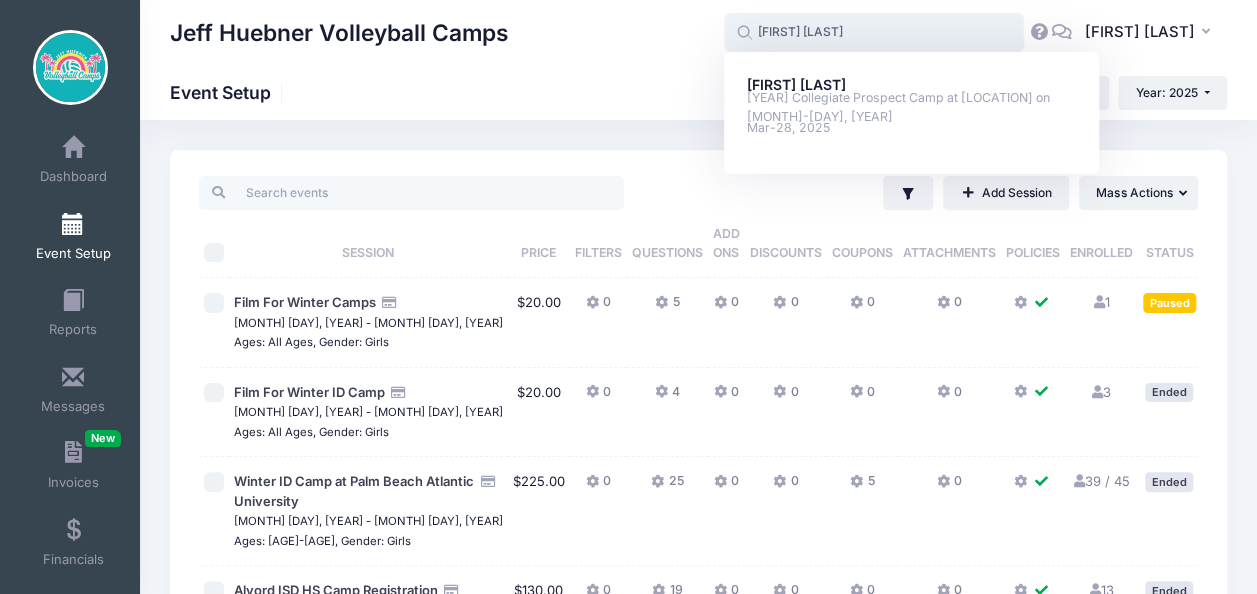 type on "[FIRST] [LAST]" 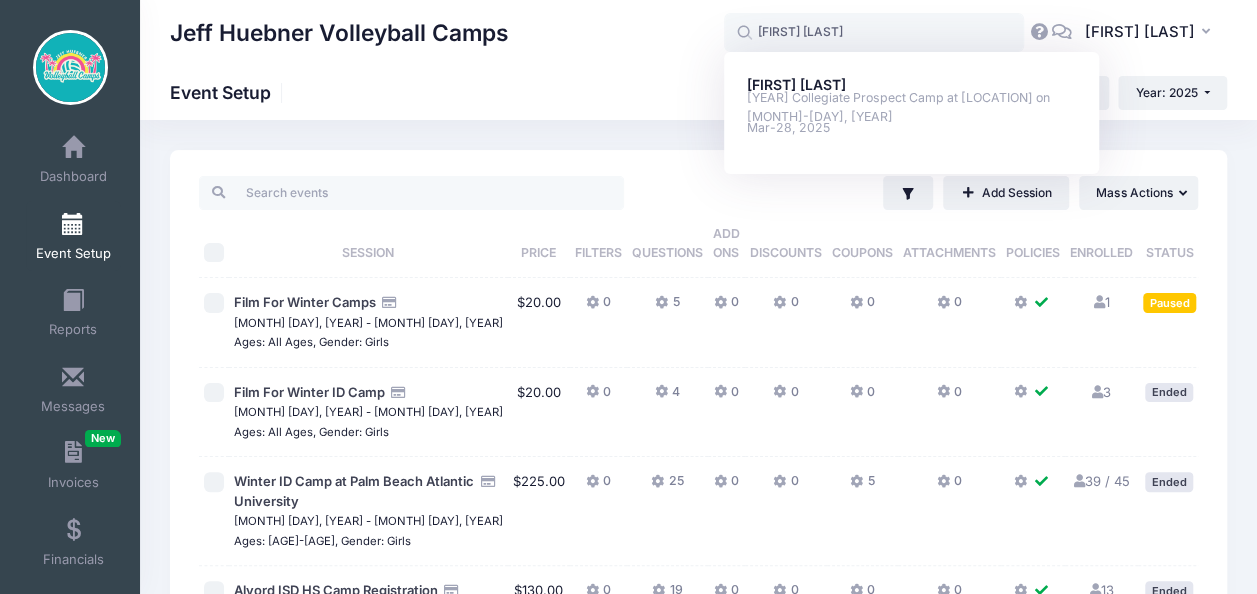 click on "[FIRST] [LAST] Volleyball Camps
Event Setup
Registration Link
Actions      Manage Registration Links
Customization Options
AddOns & Discounts
Coupon Codes
Attachments
Year: [YEAR]
Year: [YEAR]
Year: [YEAR]" at bounding box center [698, 93] 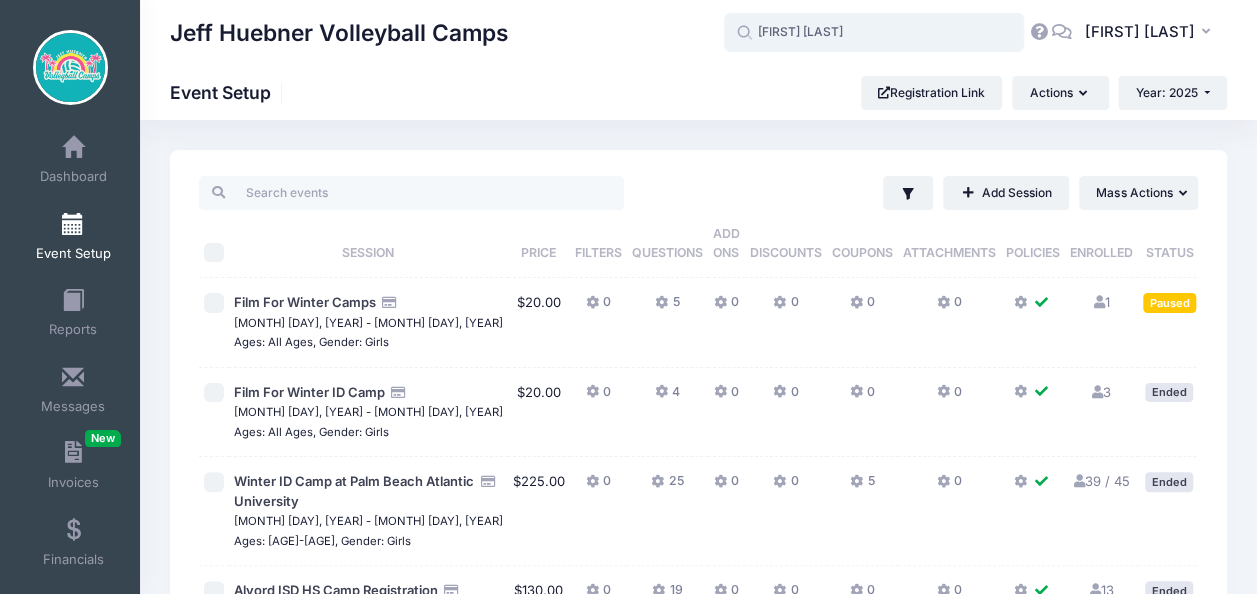 click on "[FIRST] [LAST]" at bounding box center (874, 33) 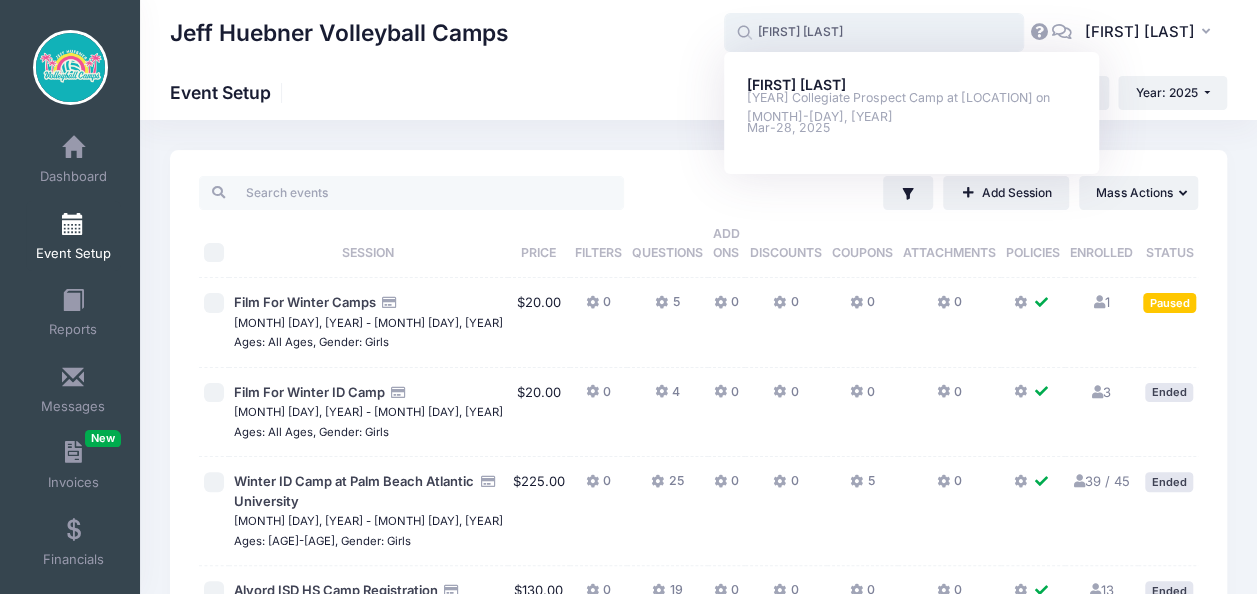 click on "[FIRST] [LAST]" at bounding box center [874, 33] 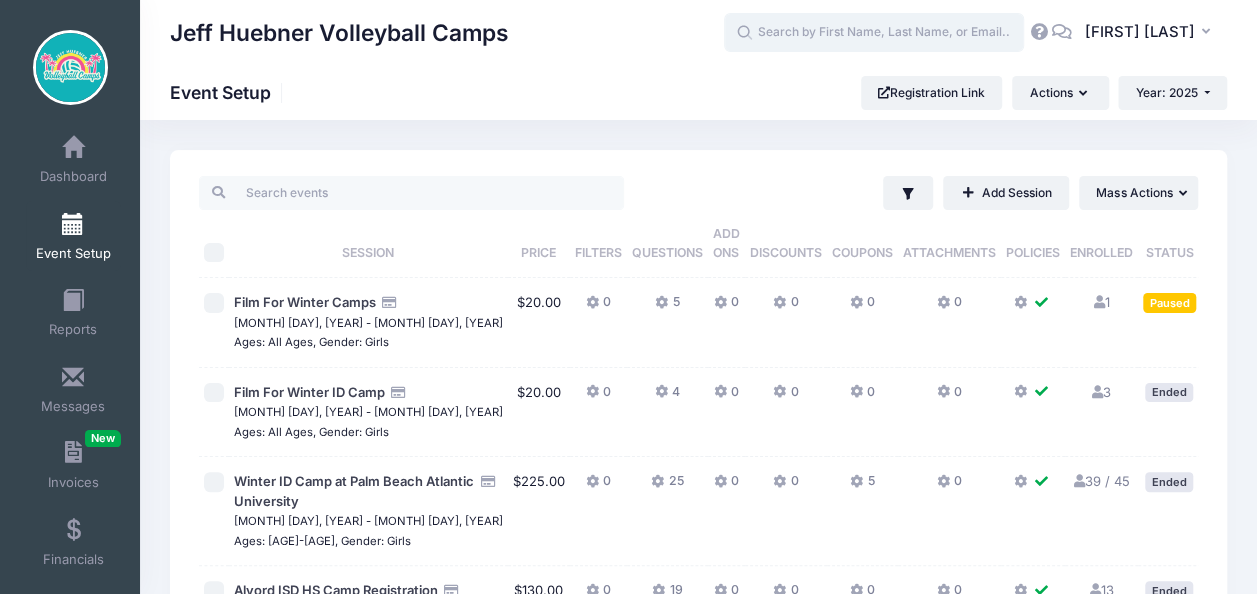type 